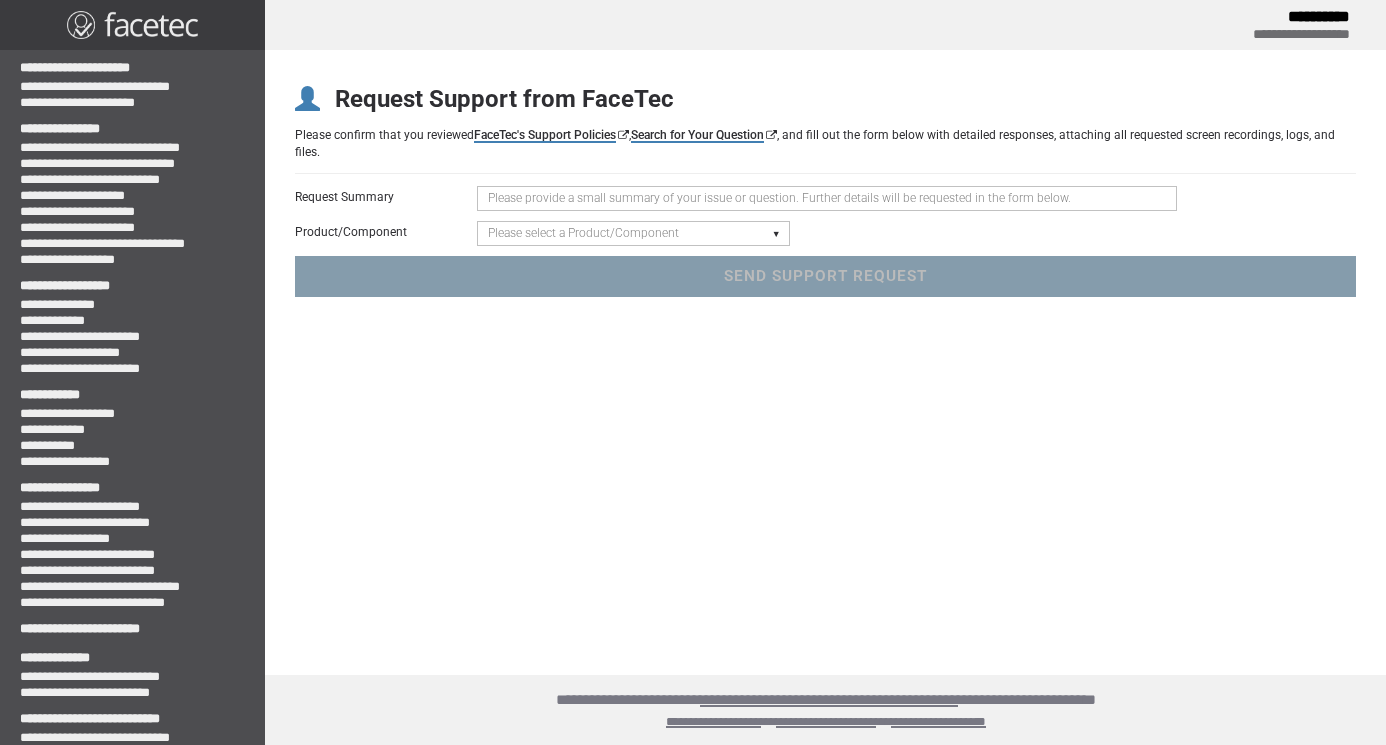 scroll, scrollTop: 0, scrollLeft: 0, axis: both 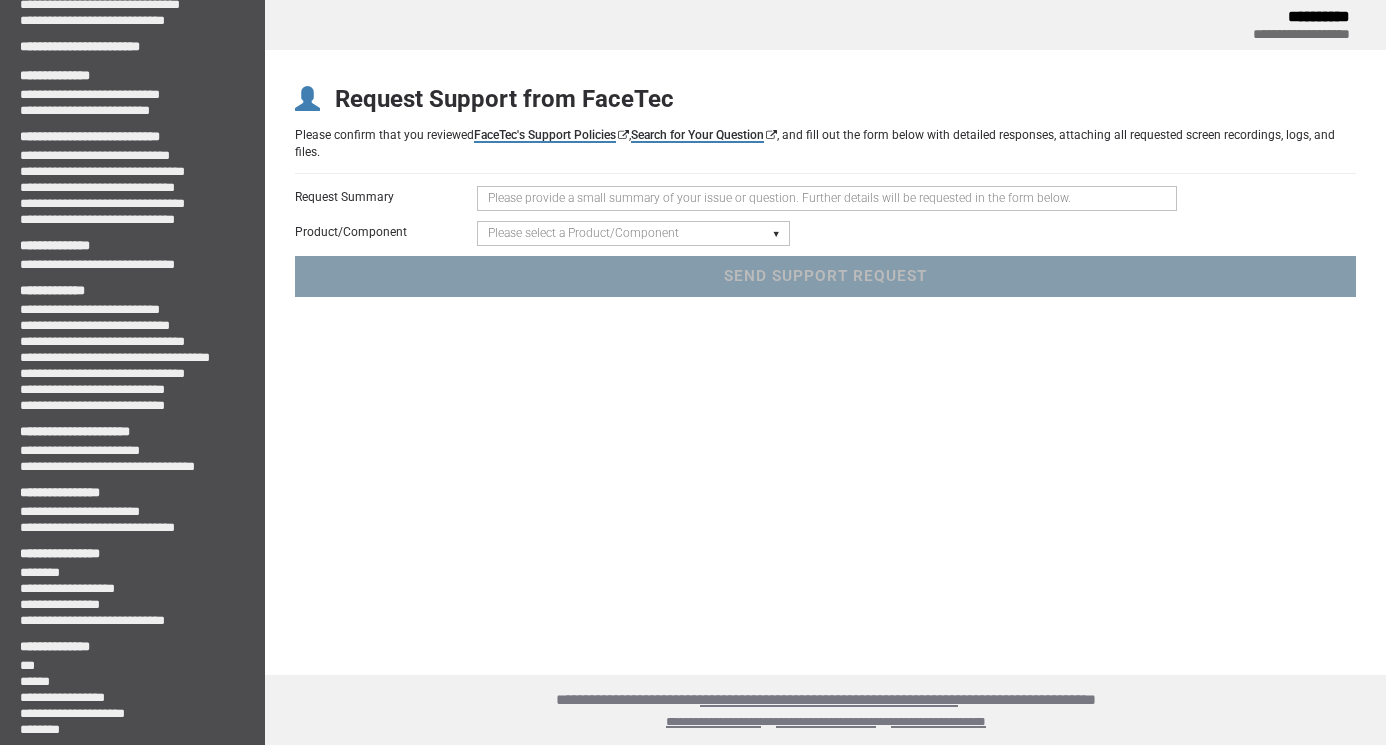 click at bounding box center (827, 198) 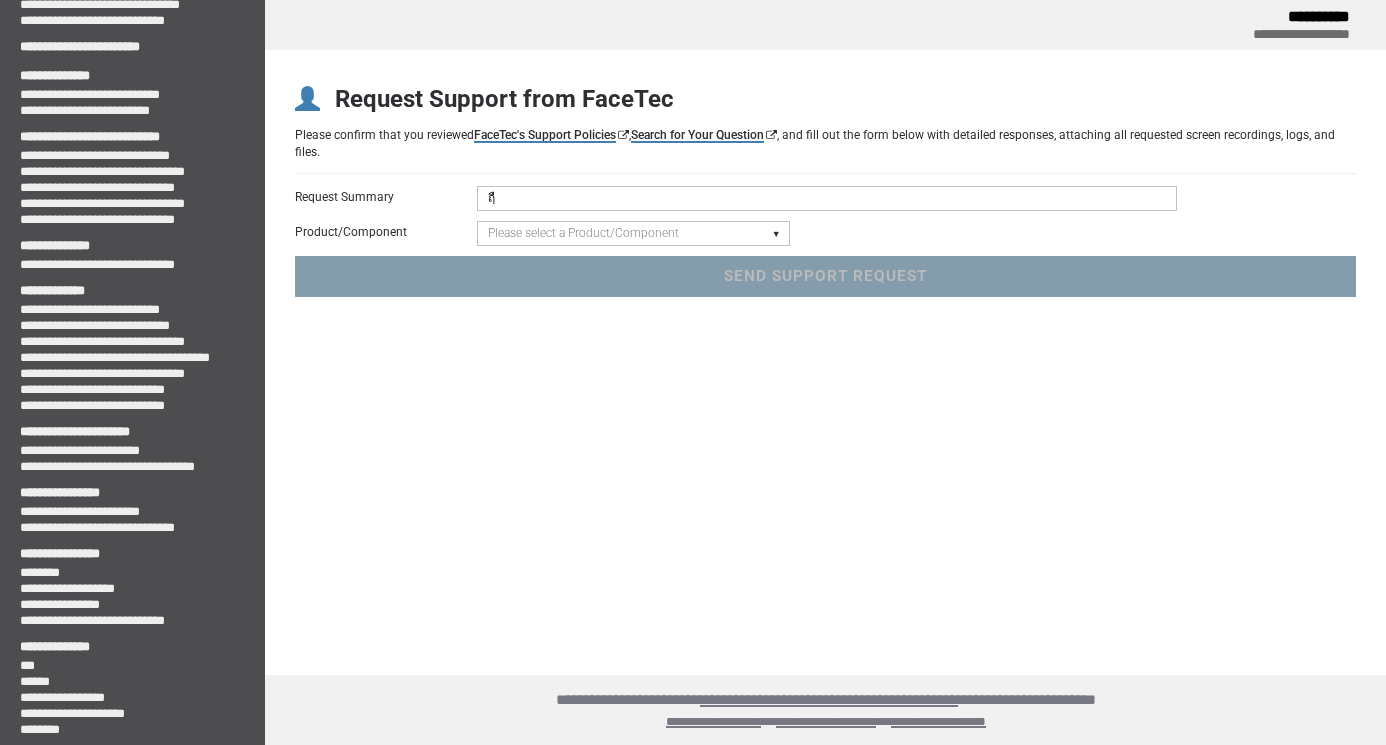 type on "ฤ" 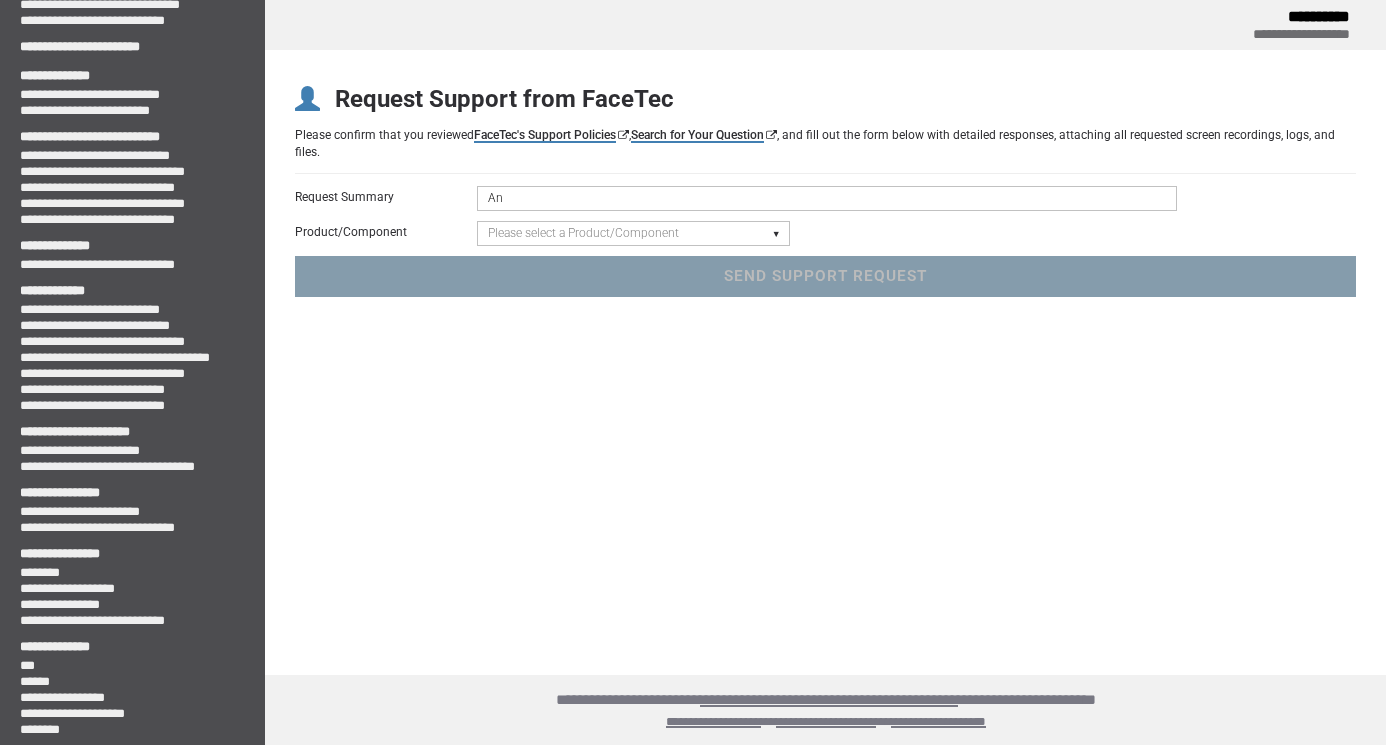 type on "A" 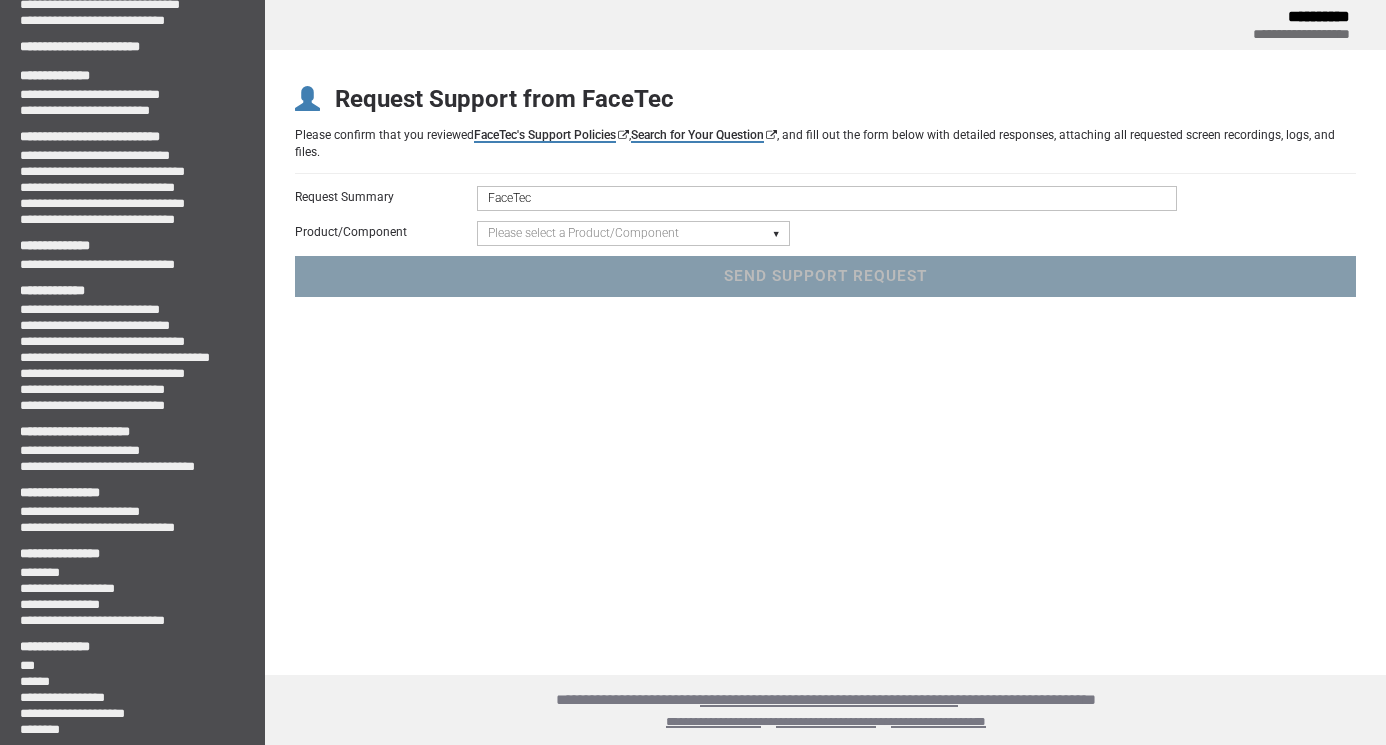 click on "FaceTec" at bounding box center (827, 198) 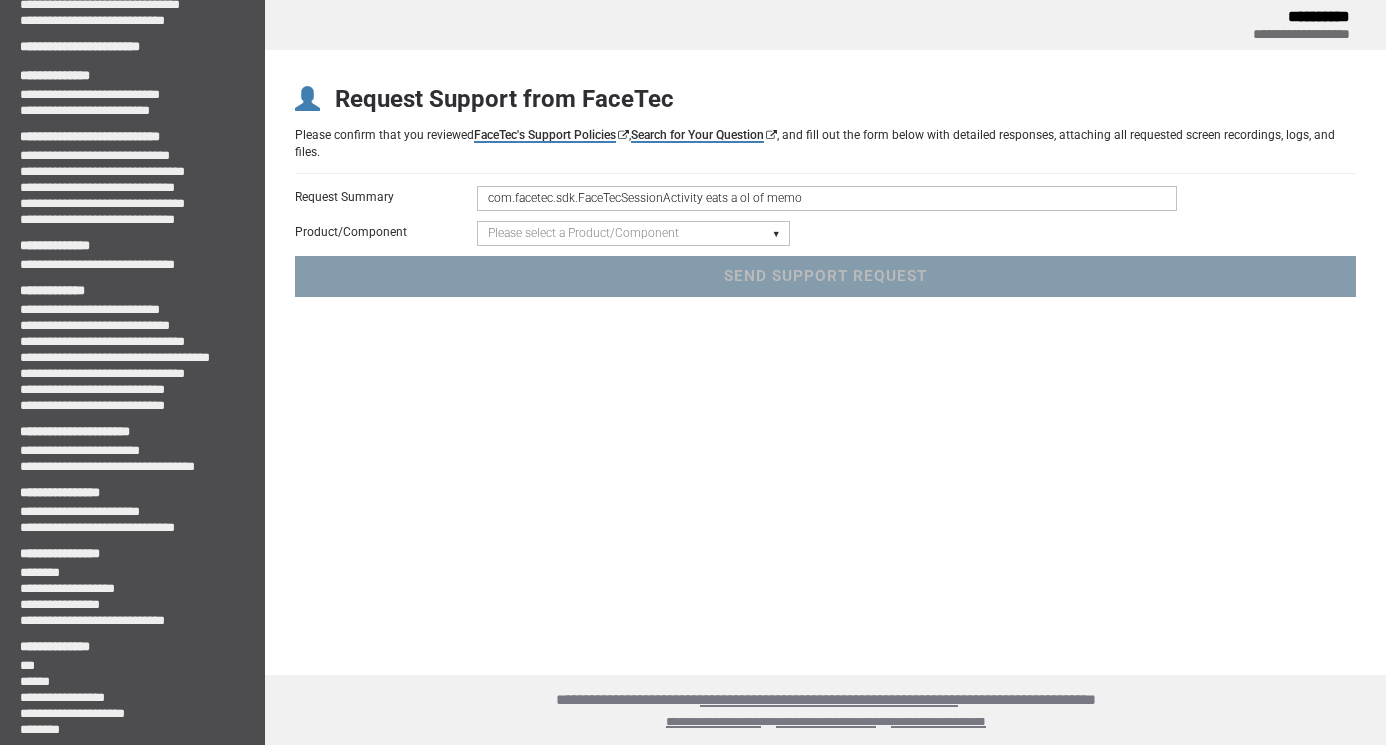 click on "com.facetec.sdk.FaceTecSessionActivity eats a ol of memo" at bounding box center (827, 198) 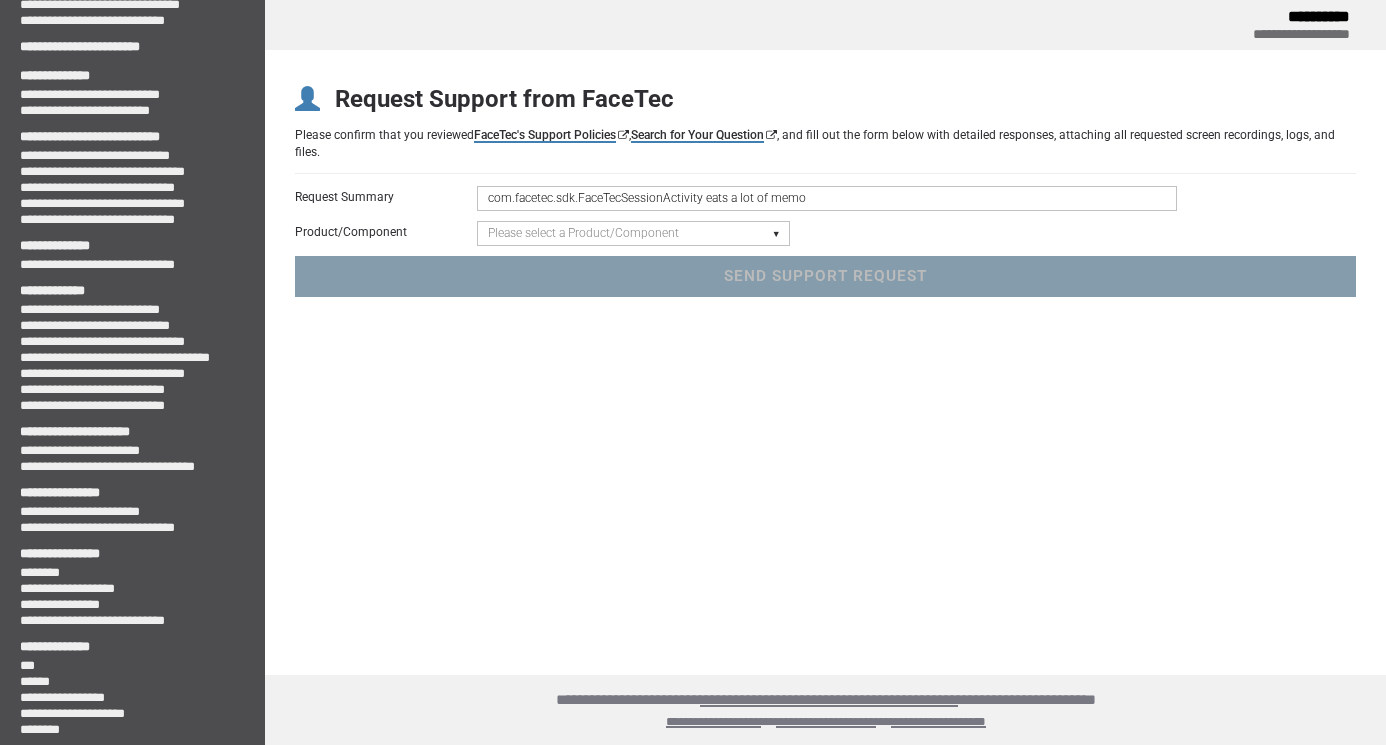 click on "com.facetec.sdk.FaceTecSessionActivity eats a lot of memo" at bounding box center [827, 198] 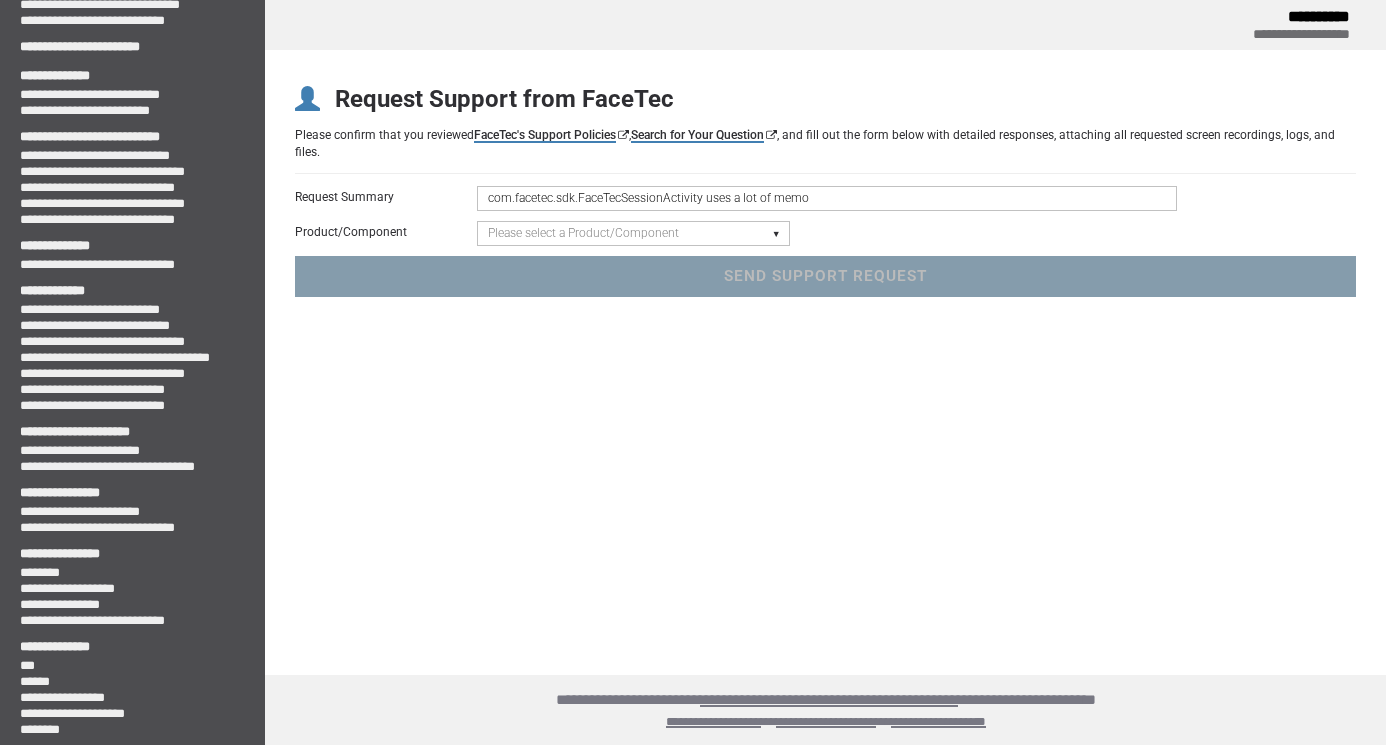 click on "com.facetec.sdk.FaceTecSessionActivity uses a lot of memo" at bounding box center [827, 198] 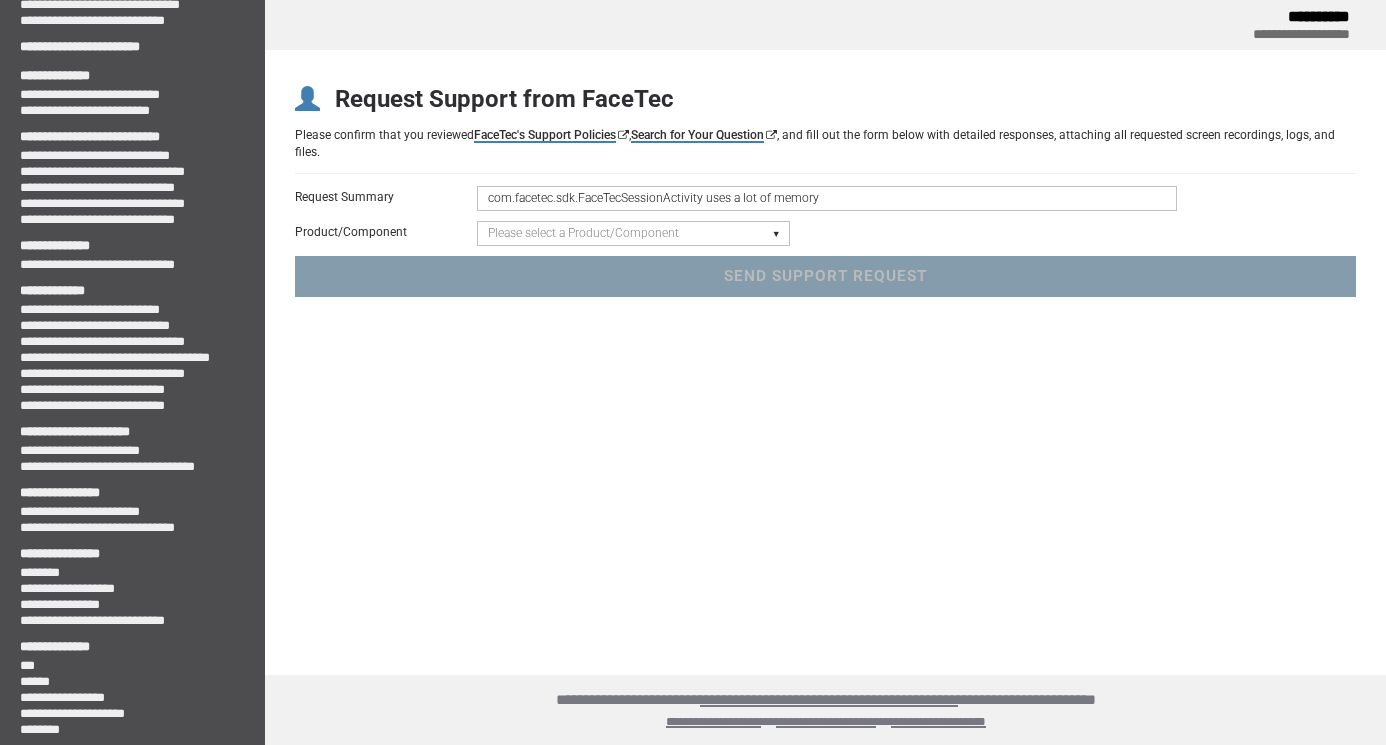 click on "com.facetec.sdk.FaceTecSessionActivity uses a lot of memory" at bounding box center (827, 198) 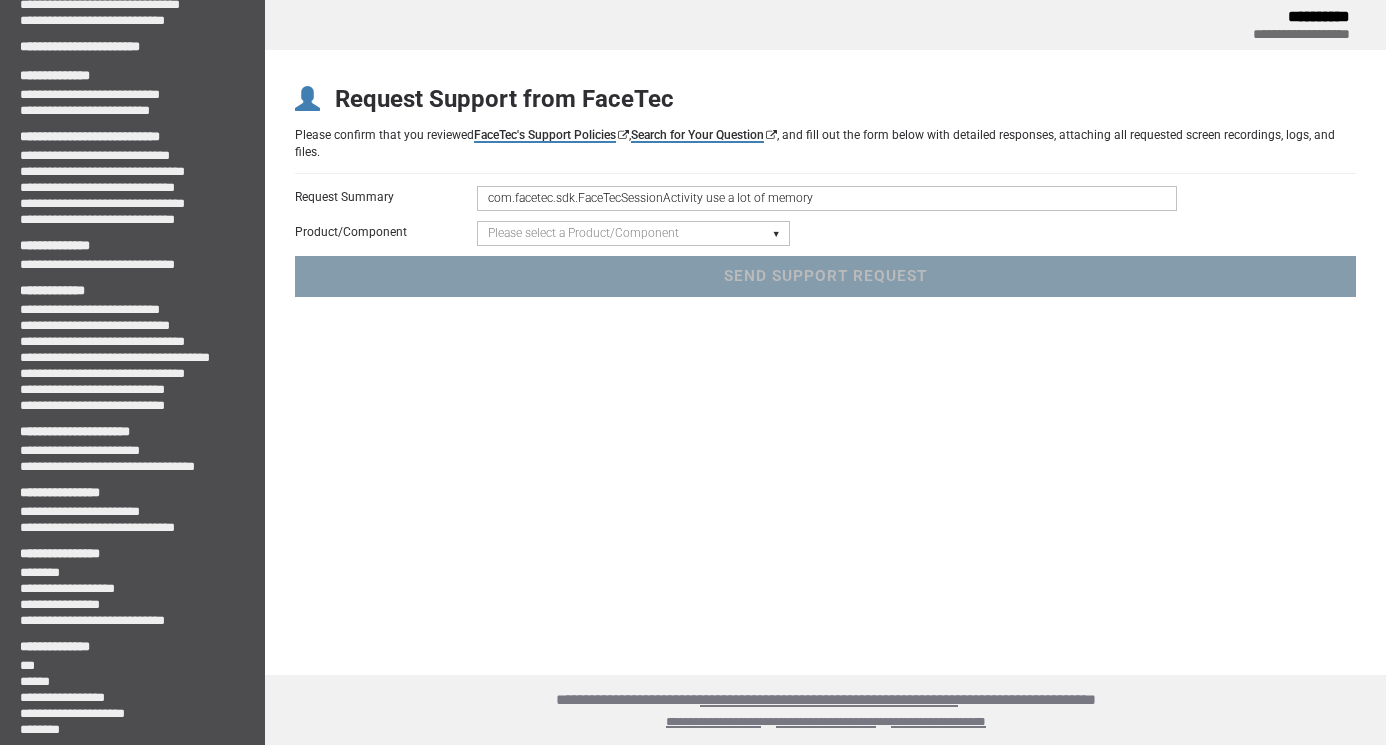 click on "com.facetec.sdk.FaceTecSessionActivity use a lot of memory" at bounding box center (827, 198) 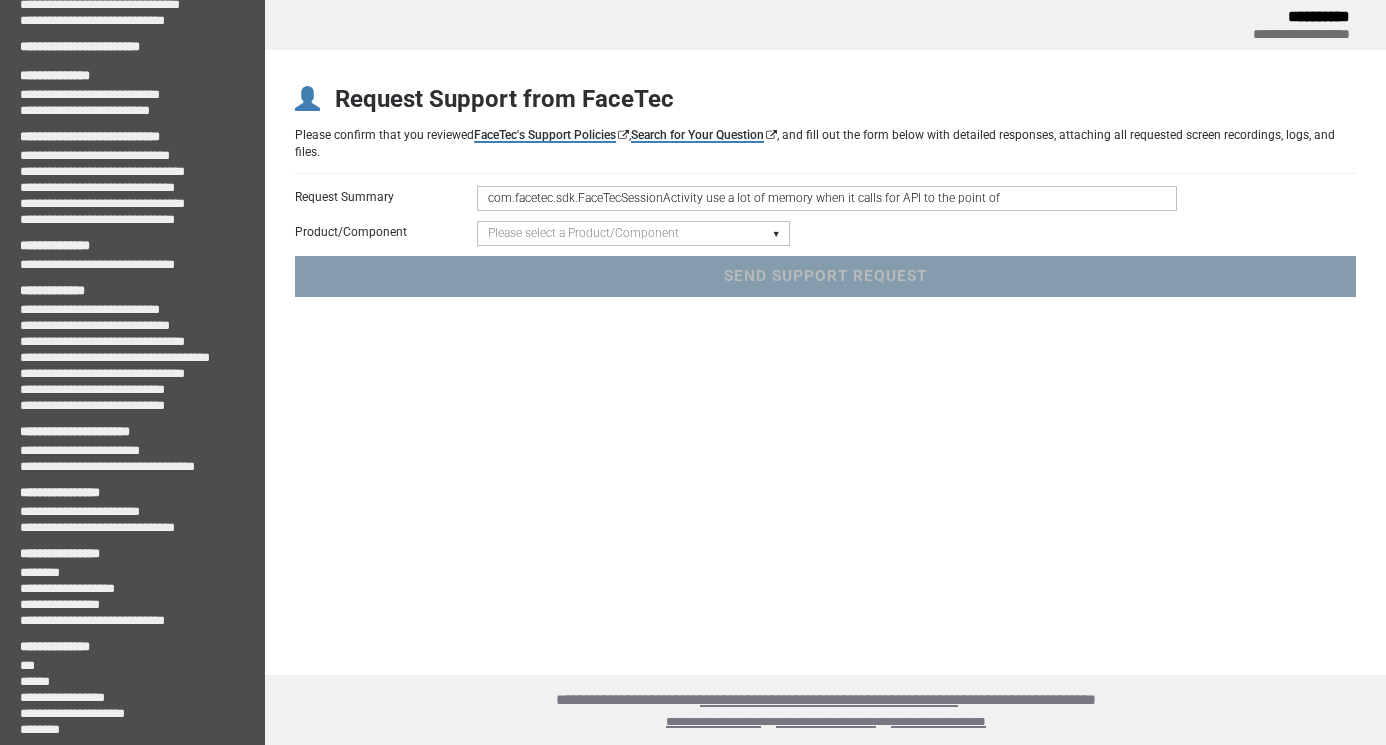 drag, startPoint x: 1010, startPoint y: 197, endPoint x: 436, endPoint y: 193, distance: 574.0139 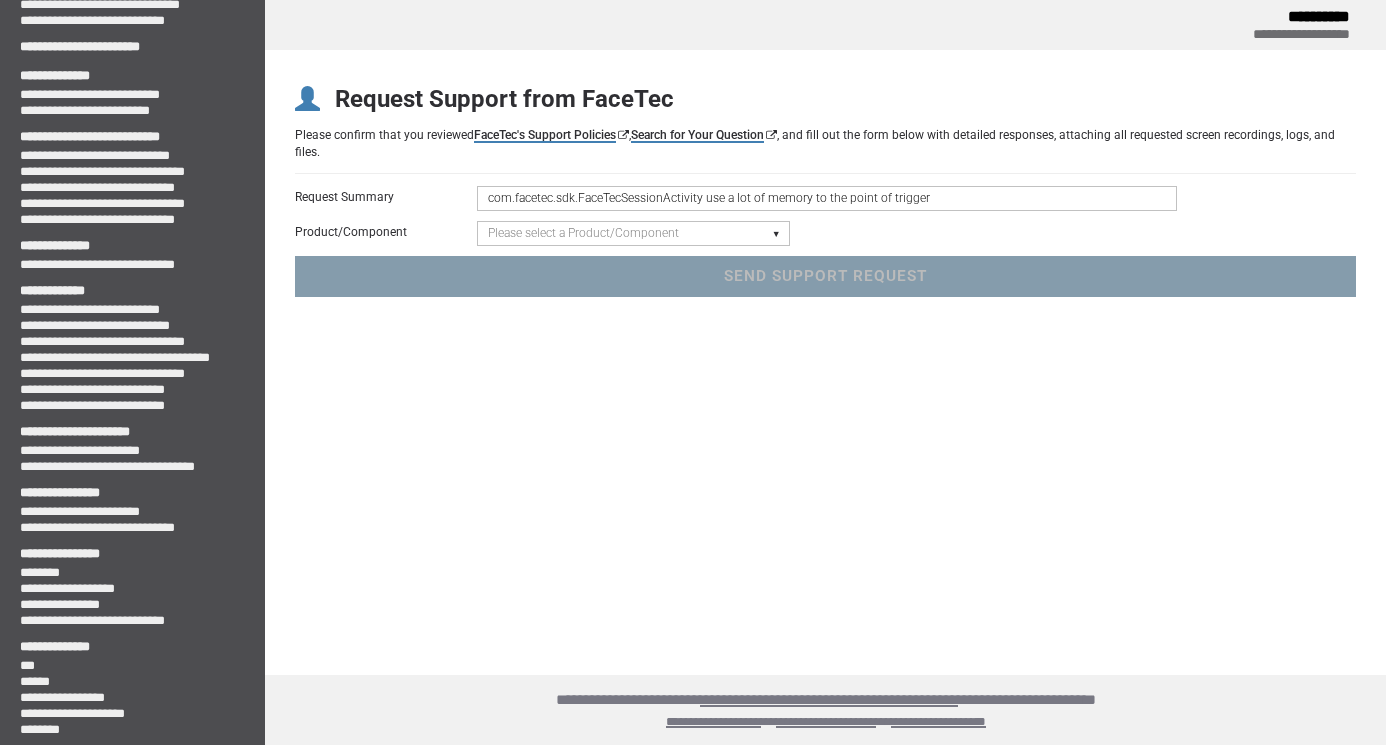 paste on "blocking GC Profi" 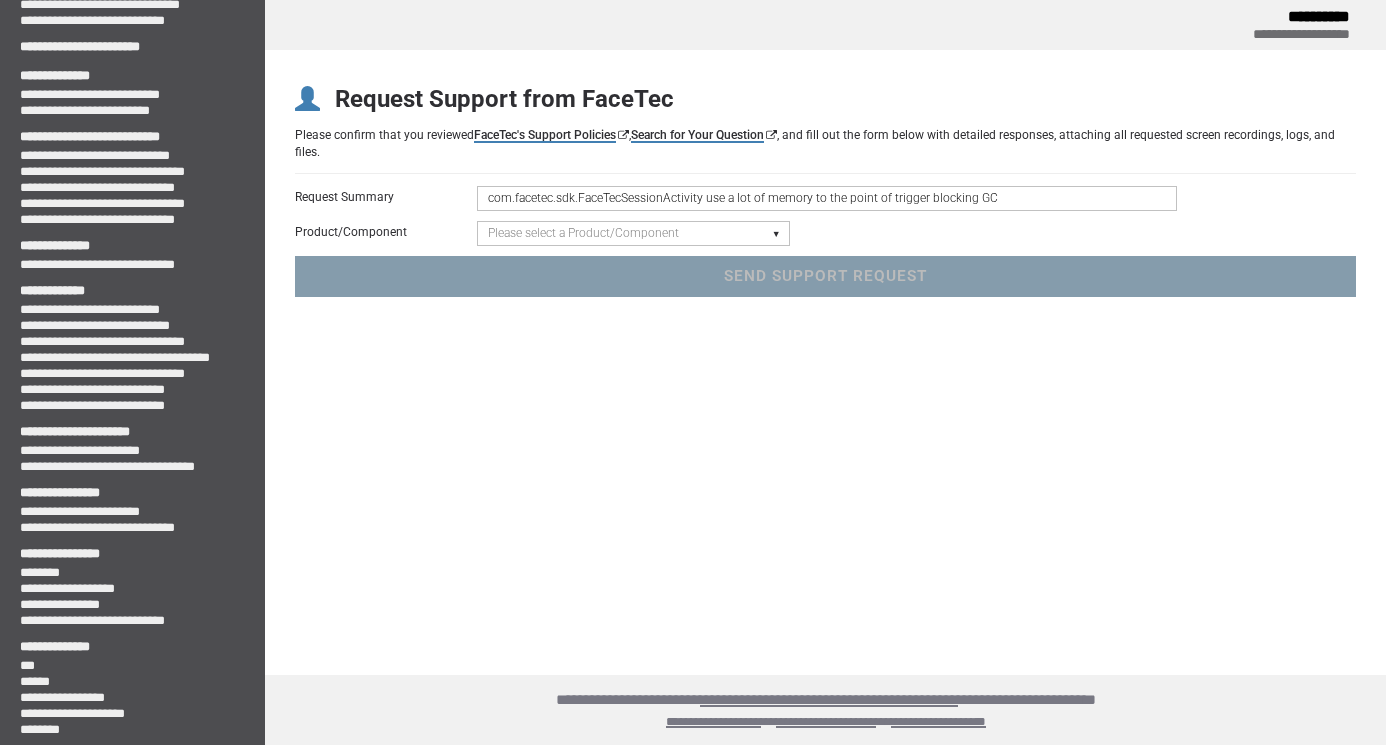 drag, startPoint x: 578, startPoint y: 198, endPoint x: 473, endPoint y: 191, distance: 105.23308 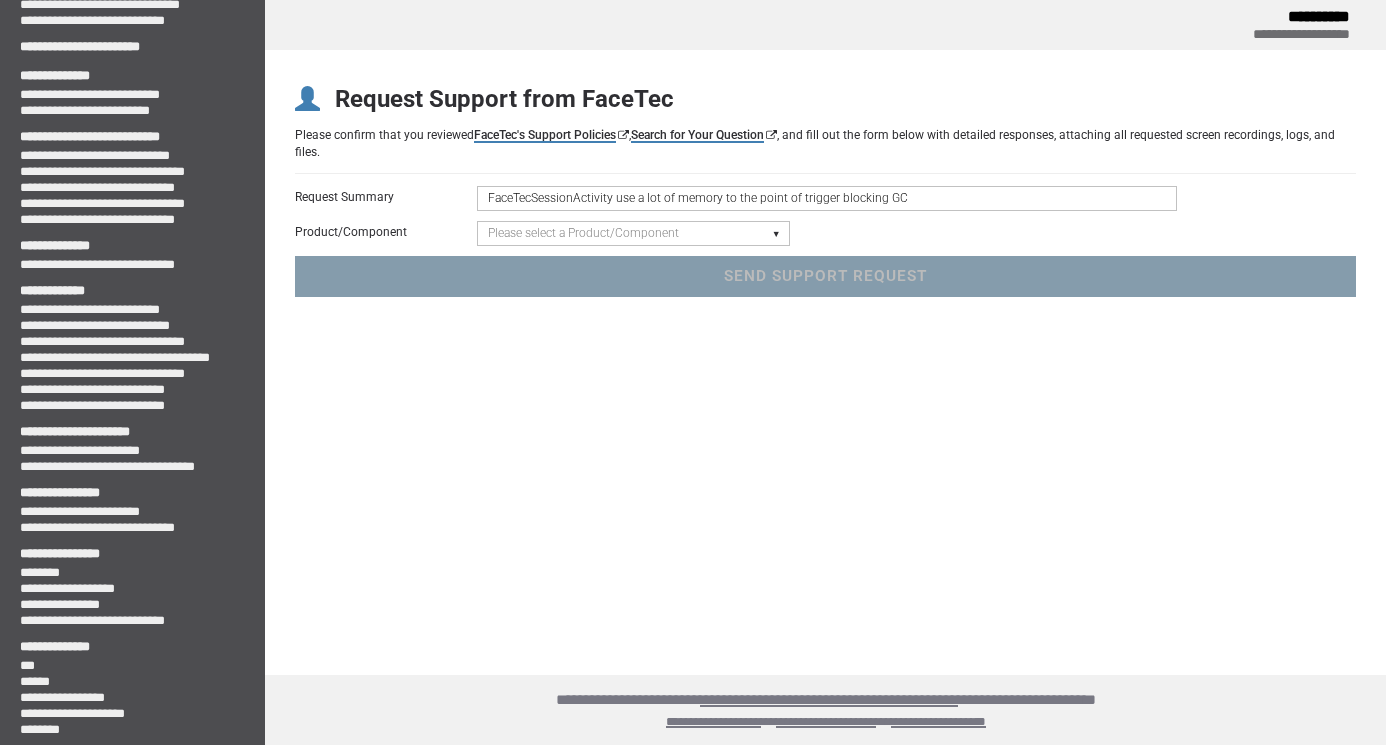 drag, startPoint x: 907, startPoint y: 196, endPoint x: 800, endPoint y: 199, distance: 107.042046 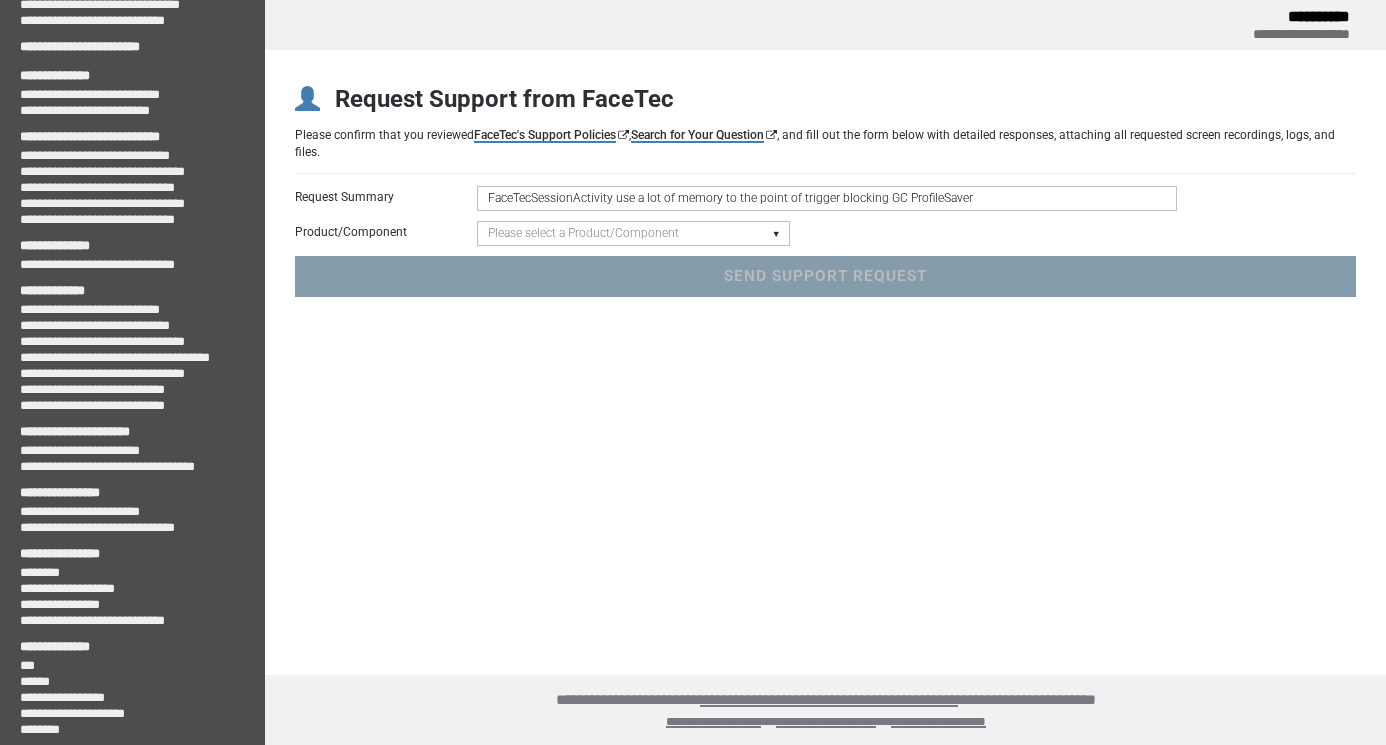 type on "FaceTecSessionActivity use a lot of memory to the point of trigger blocking GC ProfileSaver" 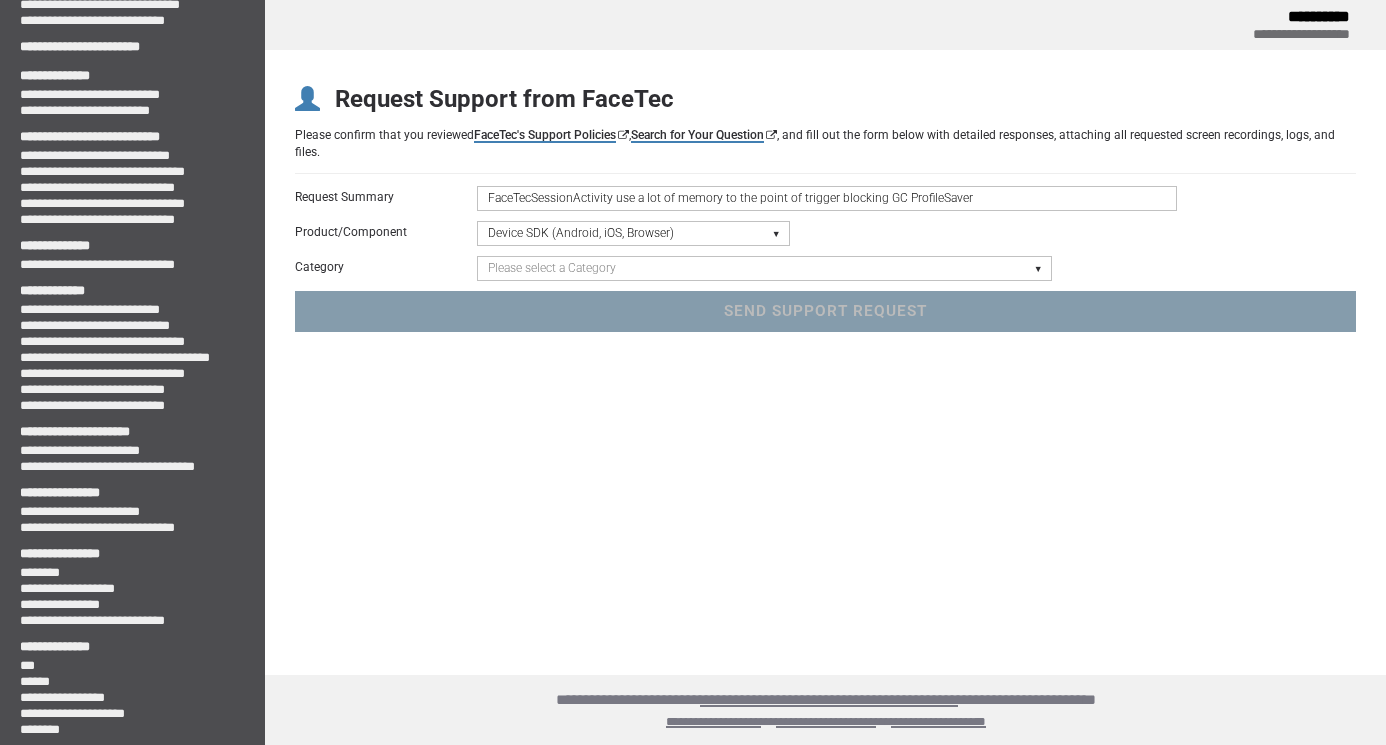 select on "crash-exception" 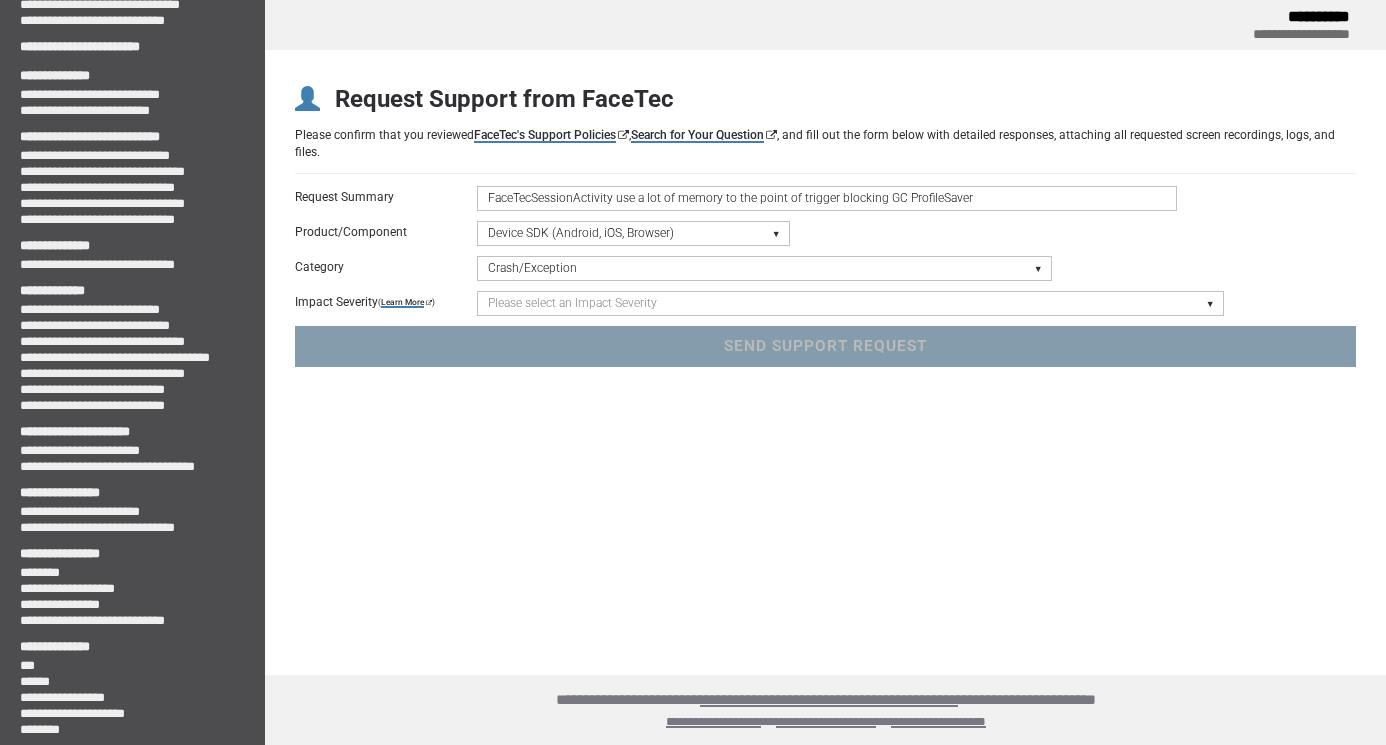 select on "3" 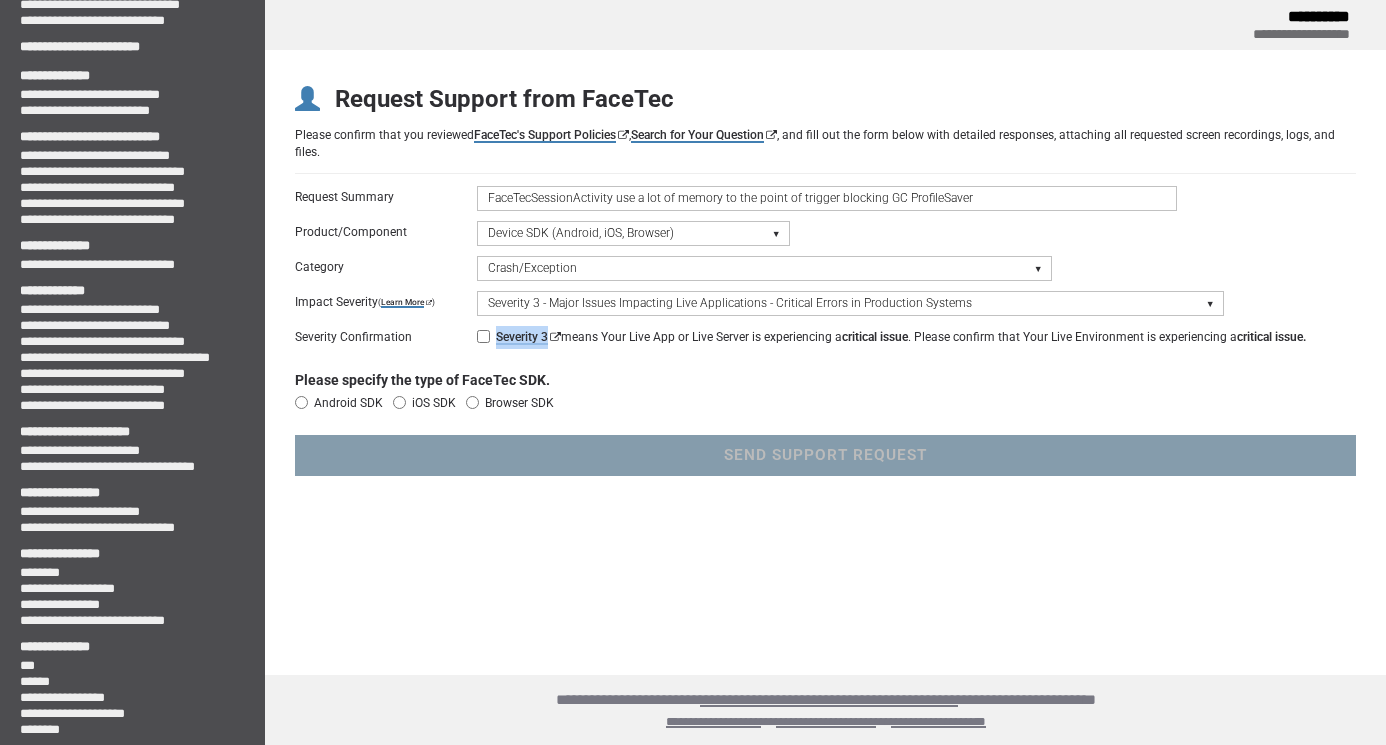 click on "Severity 3  means Your Live App or Live Server is experiencing a  critical issue . Please confirm that Your Live Environment is experiencing a  critical issue." at bounding box center [483, 337] 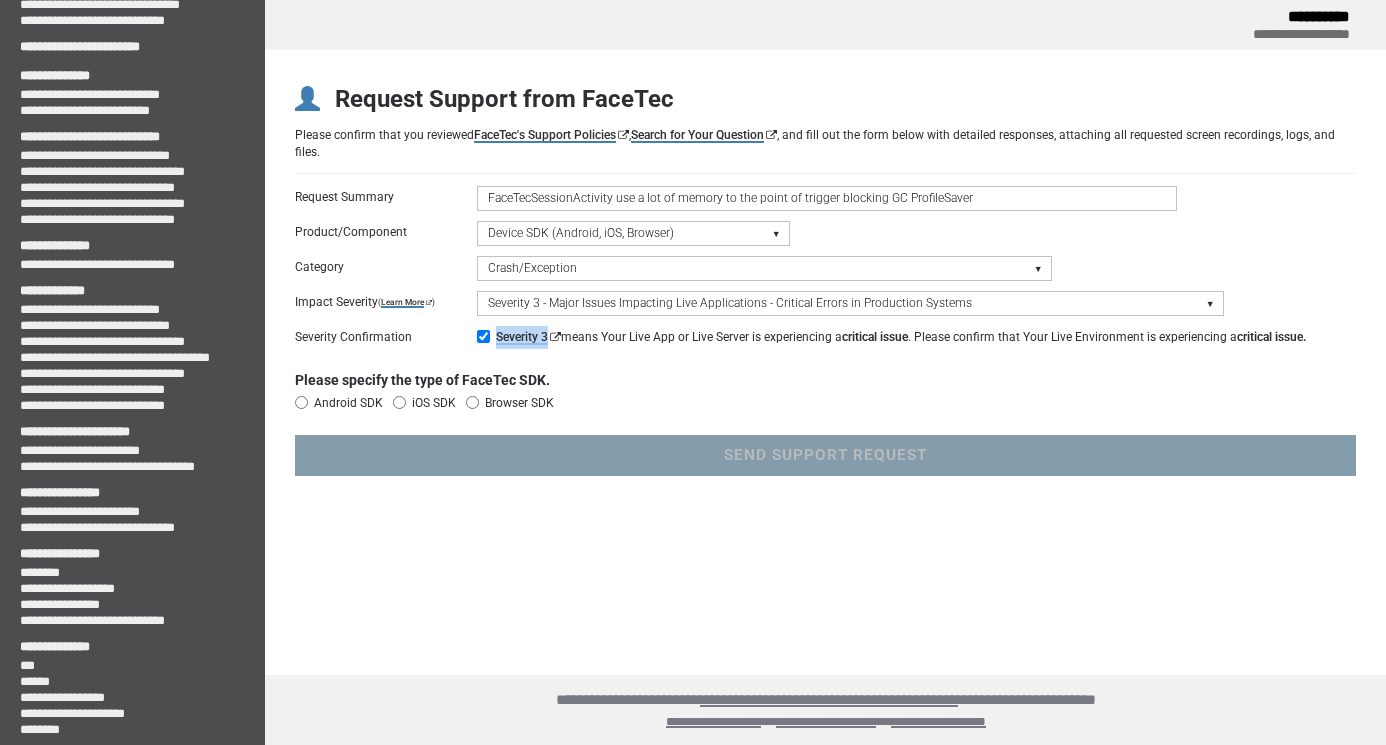 click on "Android SDK" at bounding box center (301, 403) 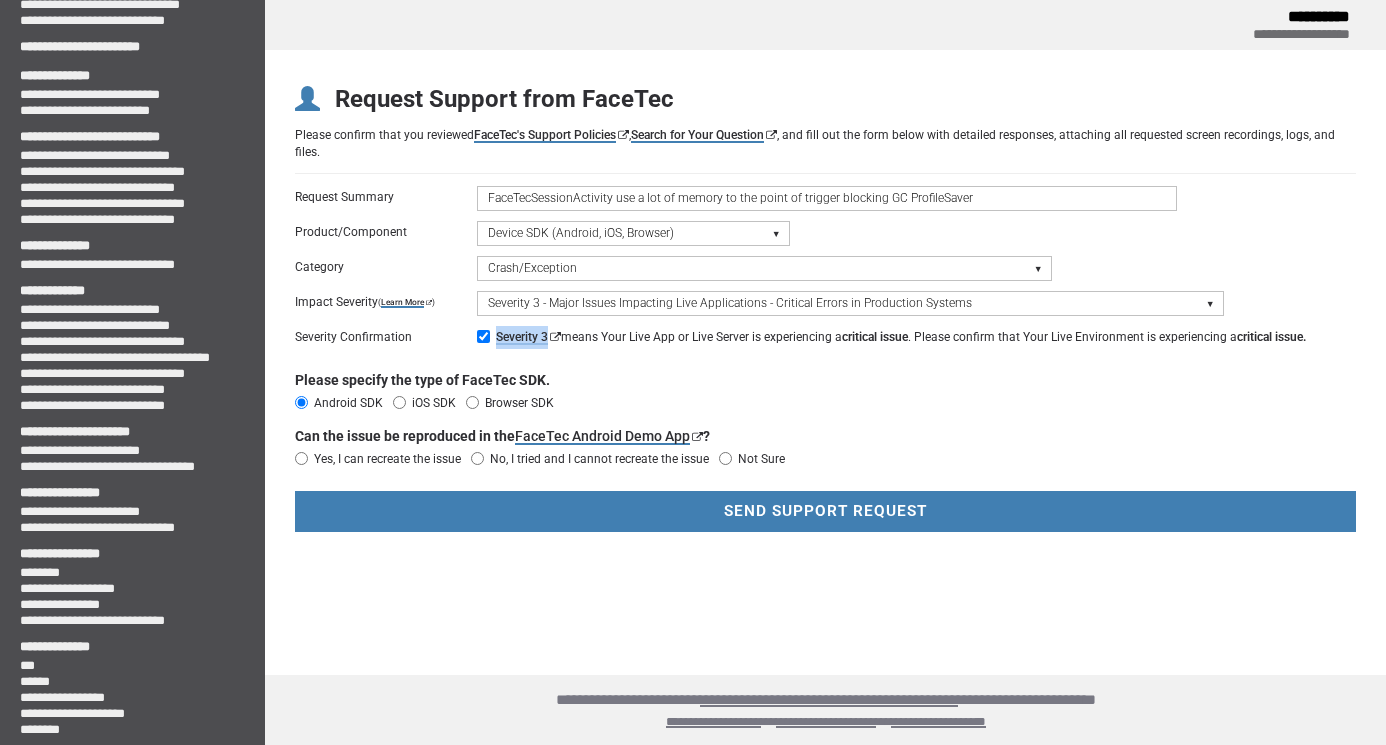 click on "No, I tried and I cannot recreate the issue" at bounding box center (477, 459) 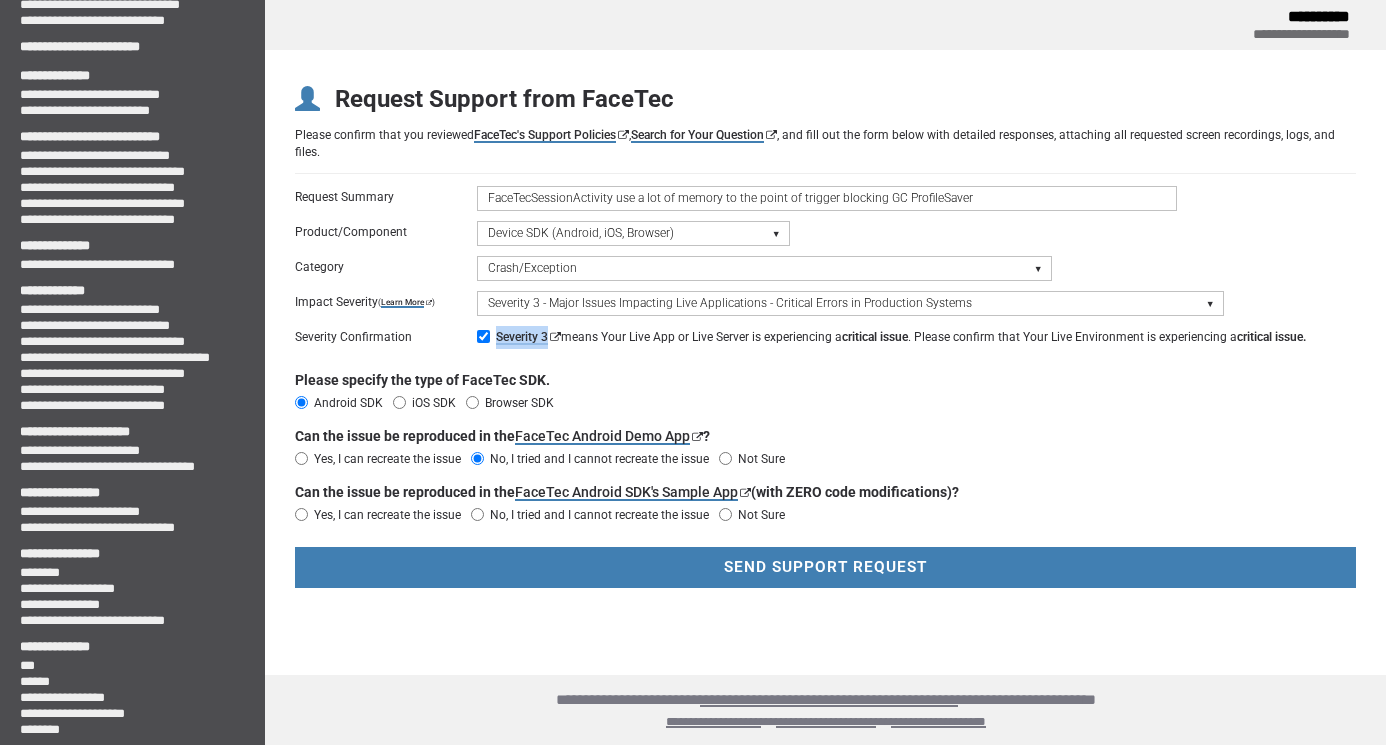 click on "Yes, I can recreate the issue" at bounding box center (383, 515) 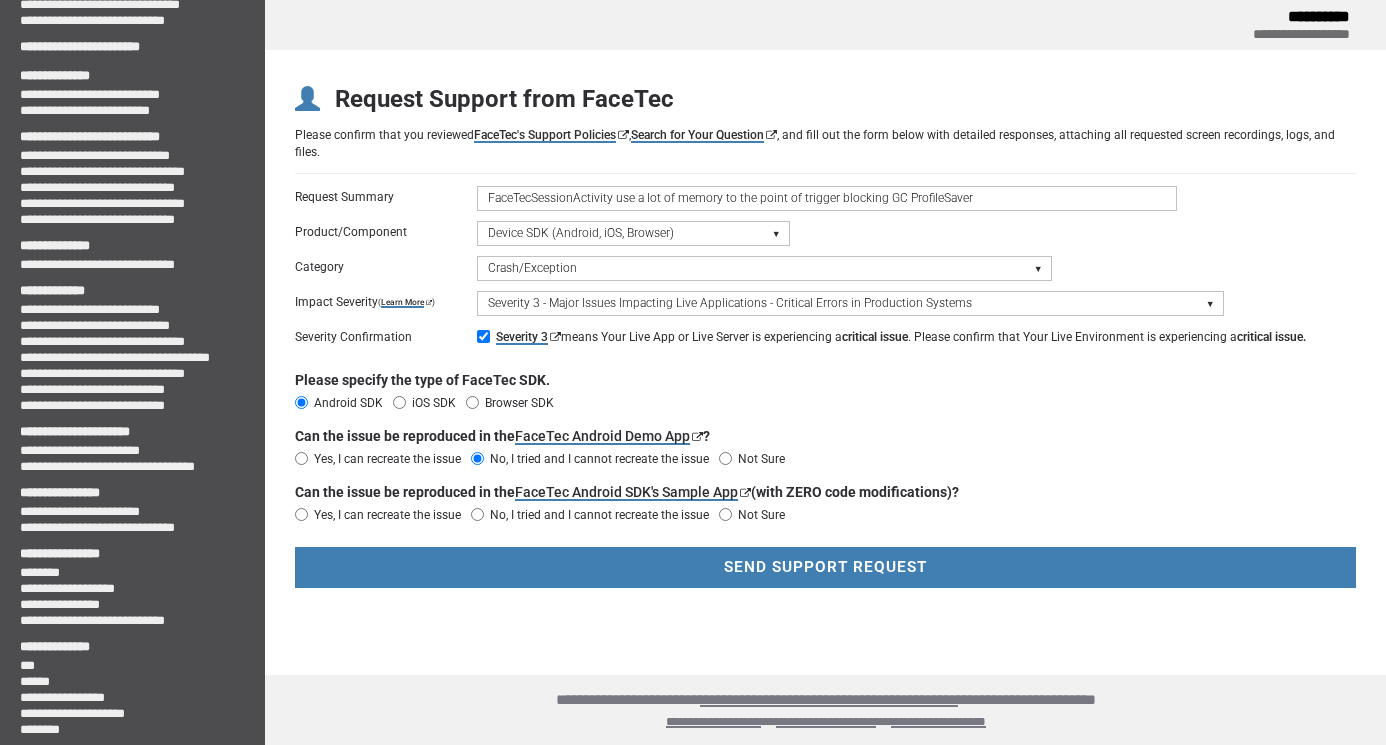 click on "Yes, I can recreate the issue" at bounding box center (301, 515) 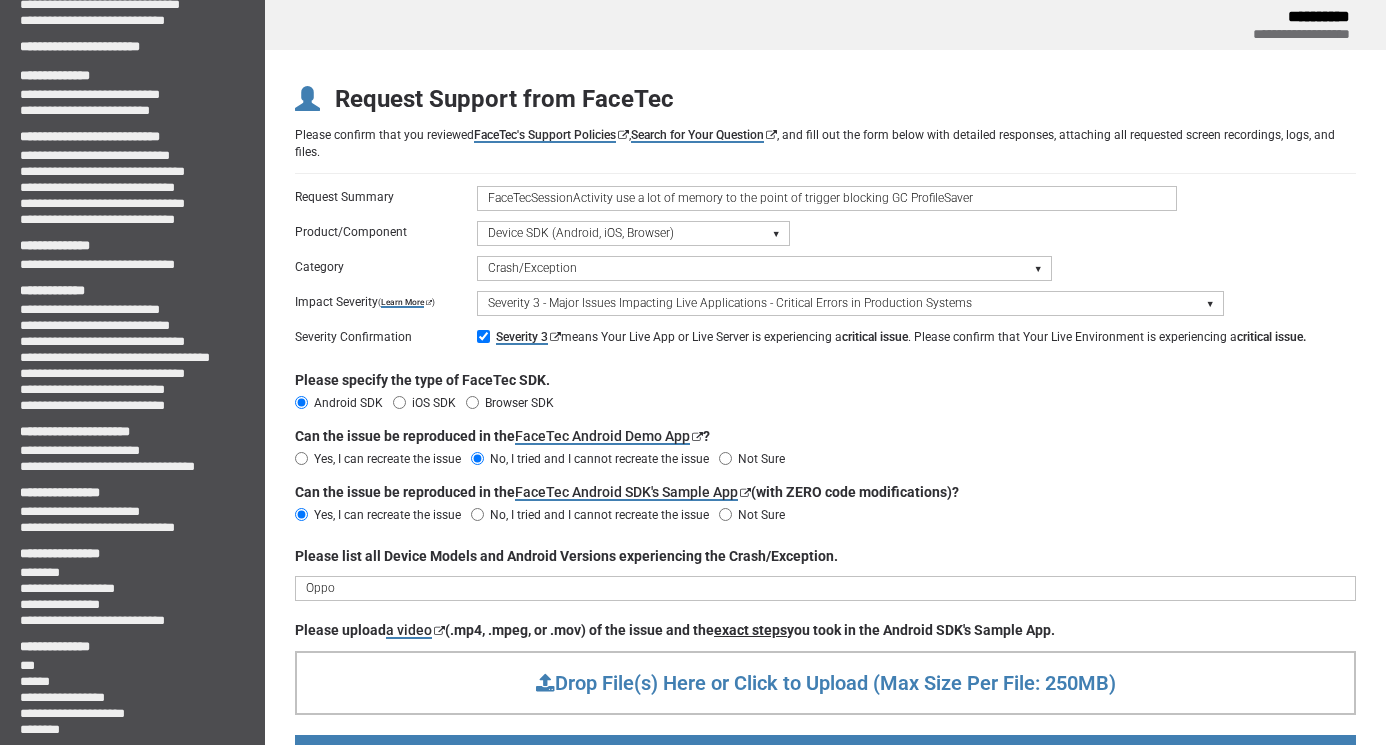 type on "Oppo A" 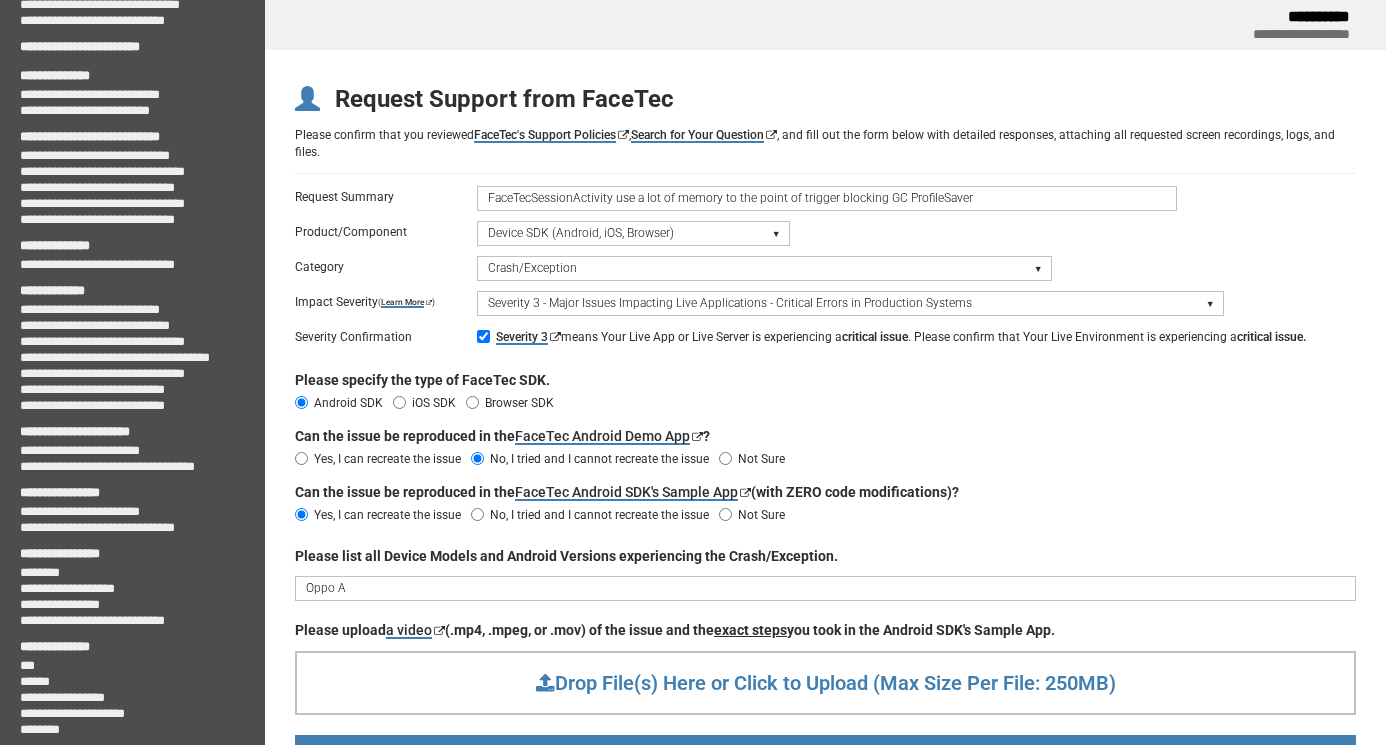 drag, startPoint x: 392, startPoint y: 592, endPoint x: 267, endPoint y: 592, distance: 125 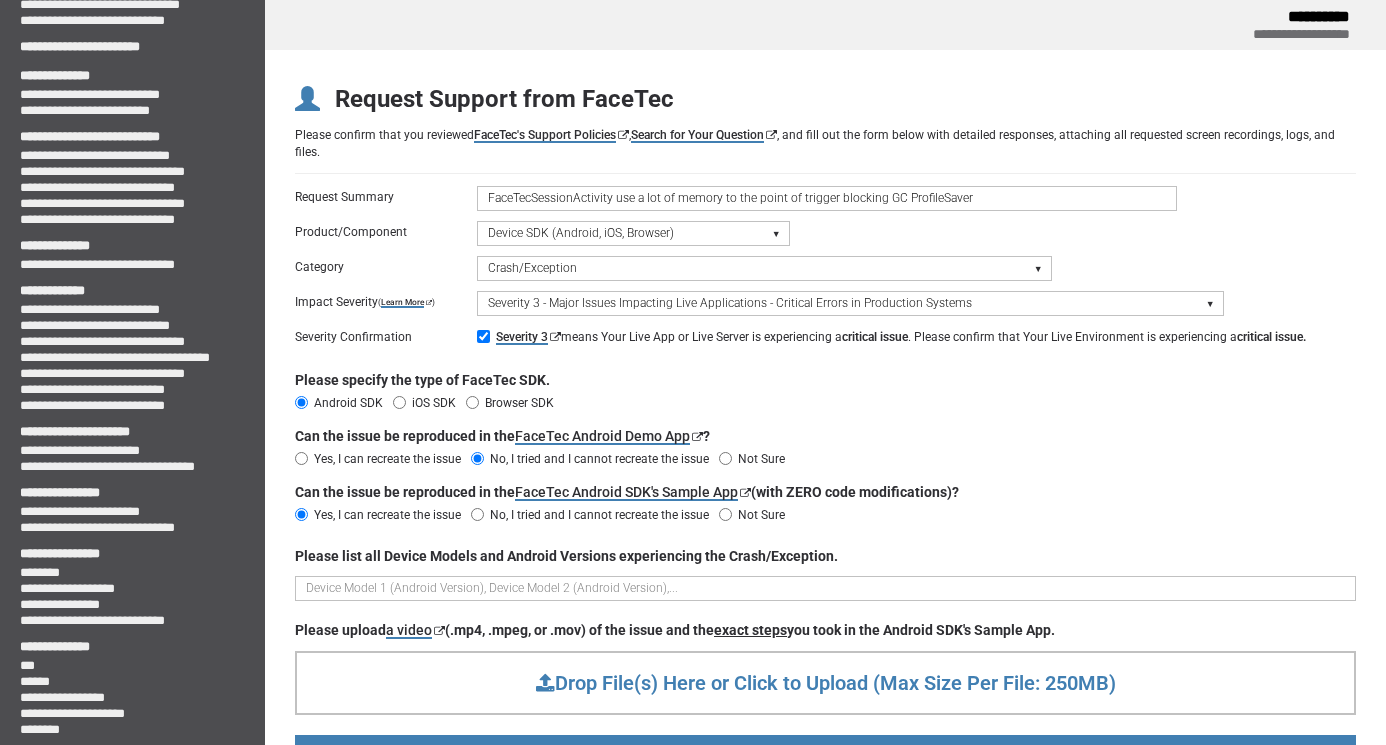 paste on "Oppo A" 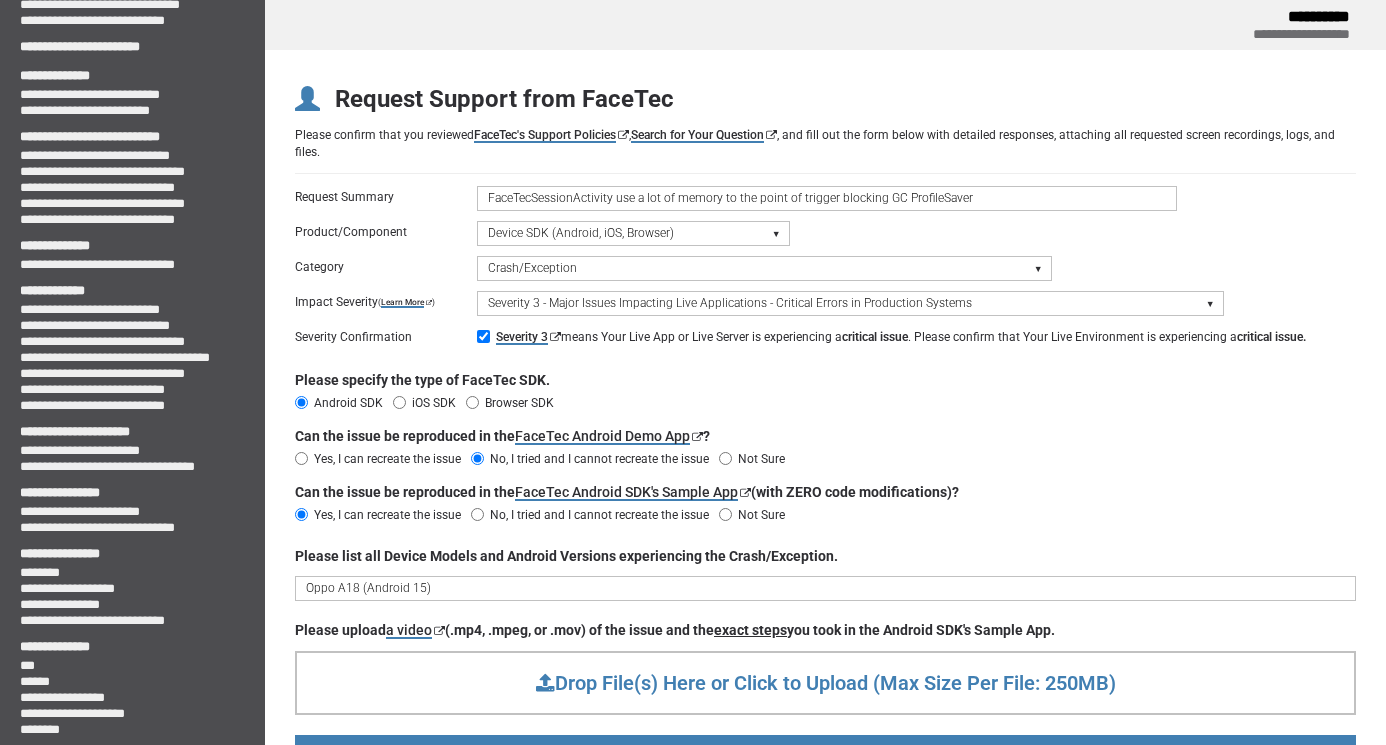 type on "Oppo A18 (Android 15)" 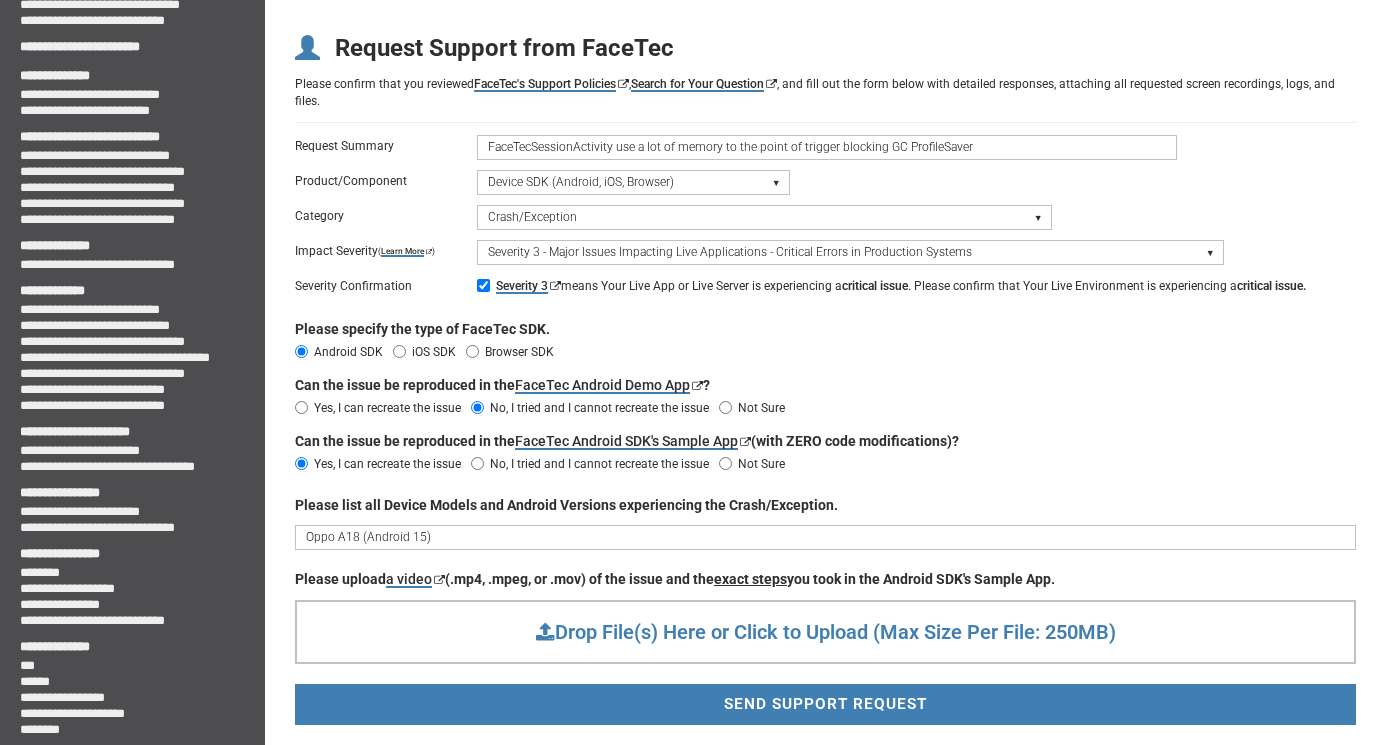 scroll, scrollTop: 78, scrollLeft: 0, axis: vertical 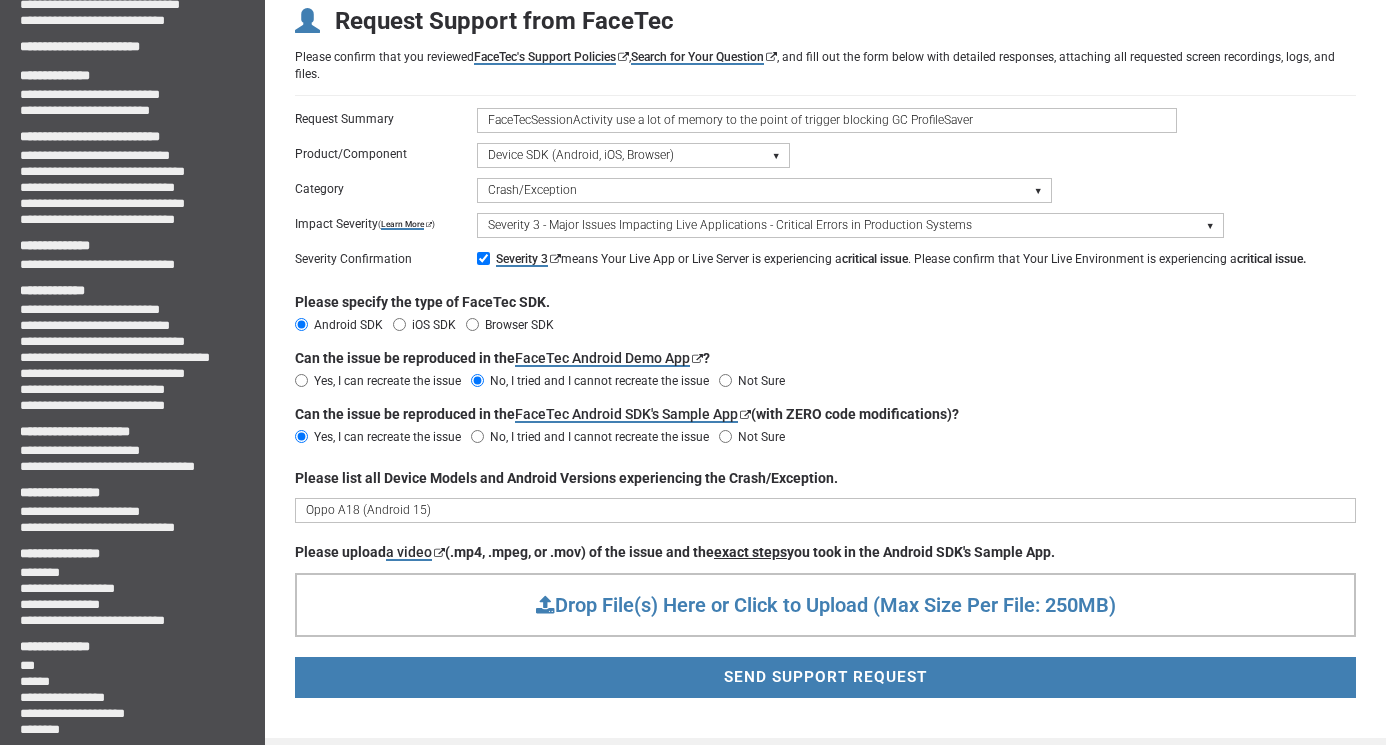 click on "Oppo A18 (Android 15)" at bounding box center [825, 510] 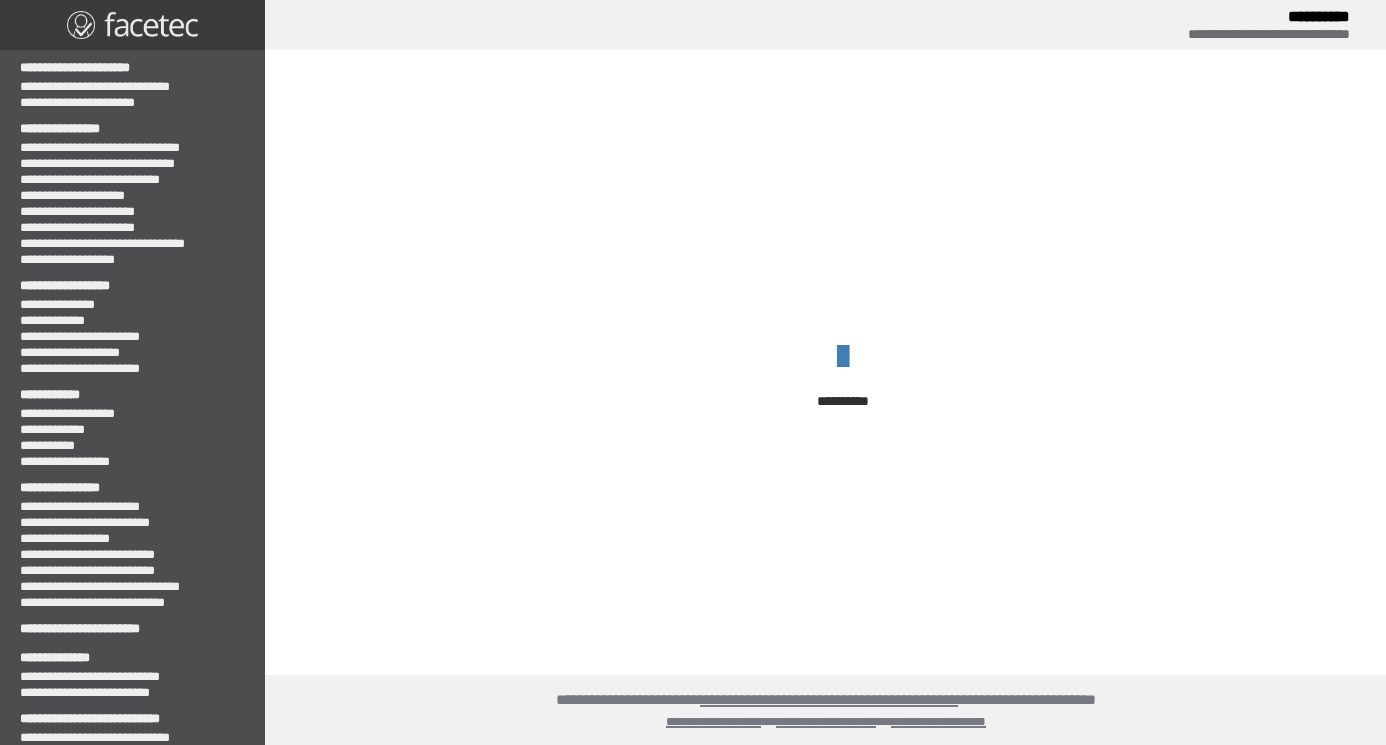 scroll, scrollTop: 0, scrollLeft: 0, axis: both 